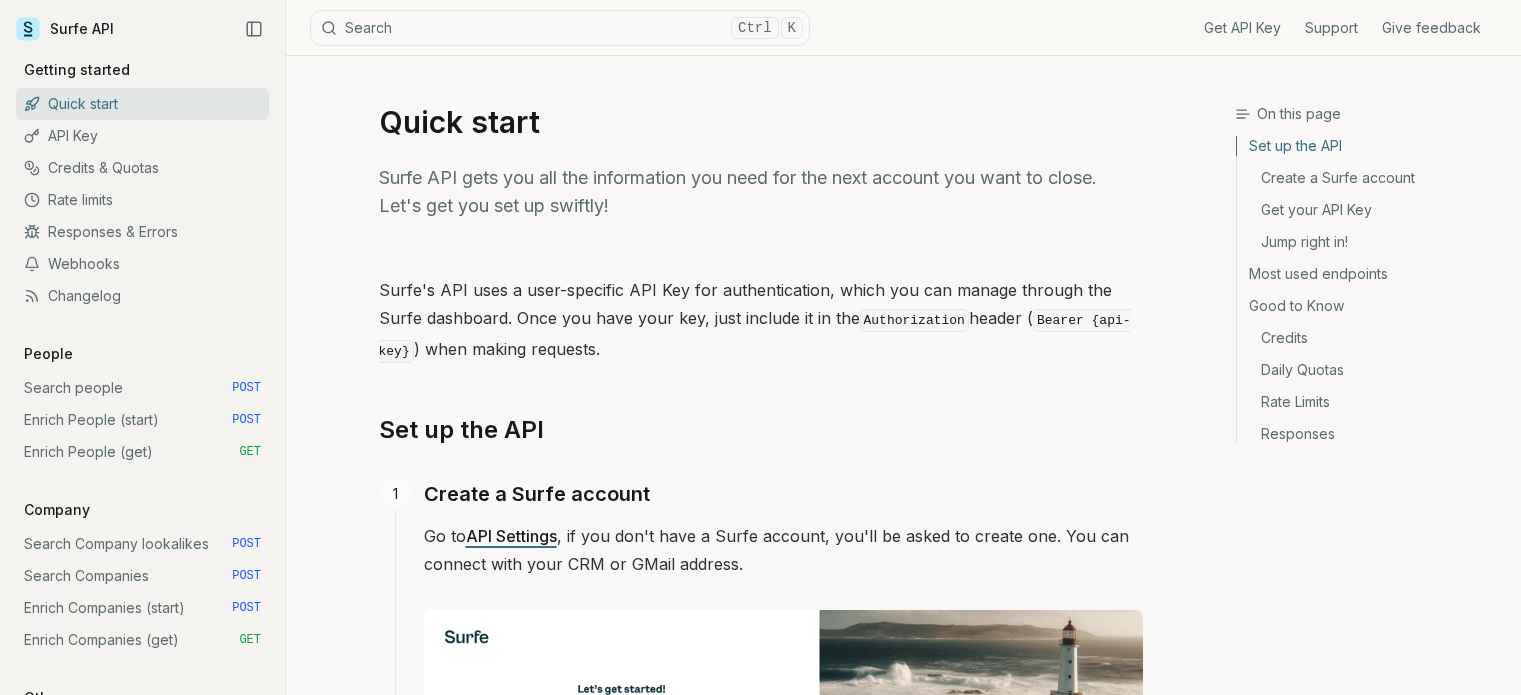 scroll, scrollTop: 0, scrollLeft: 0, axis: both 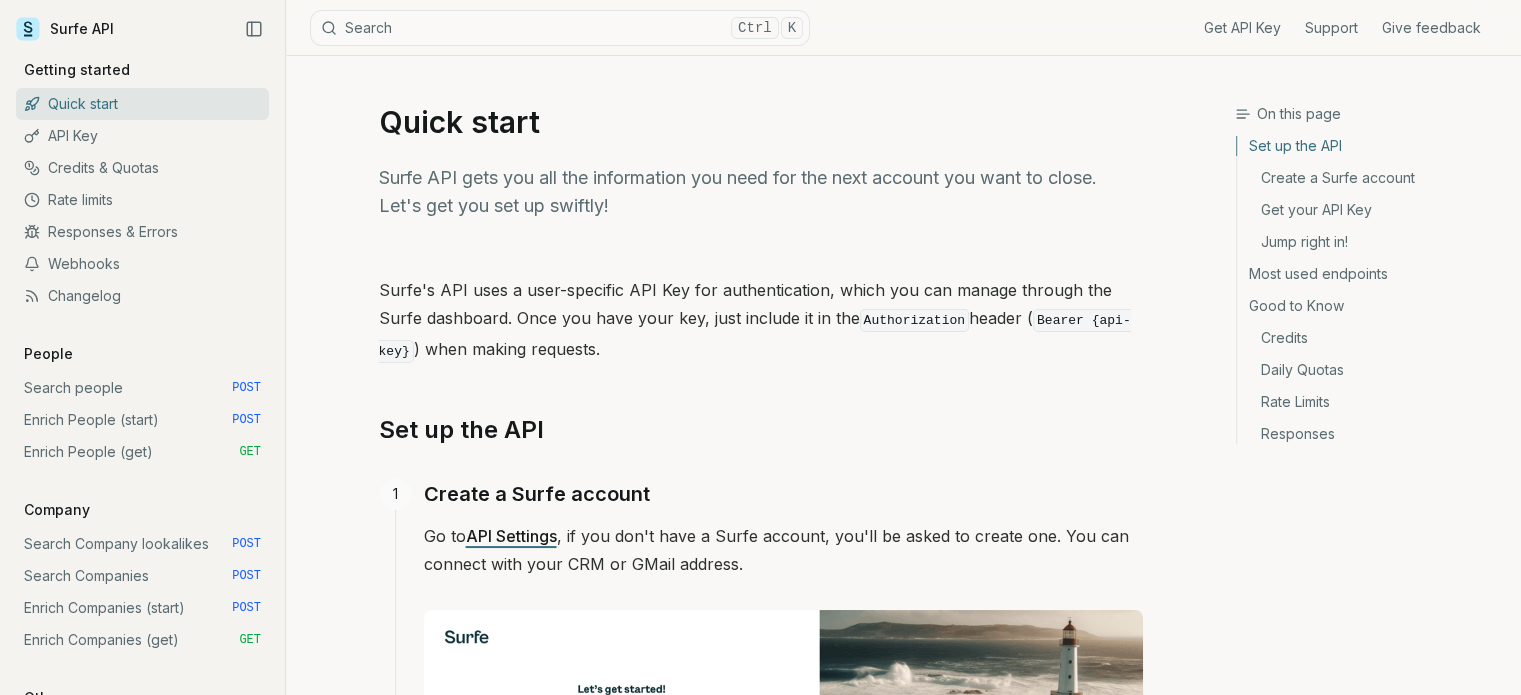 click on "Search people   POST" at bounding box center [142, 388] 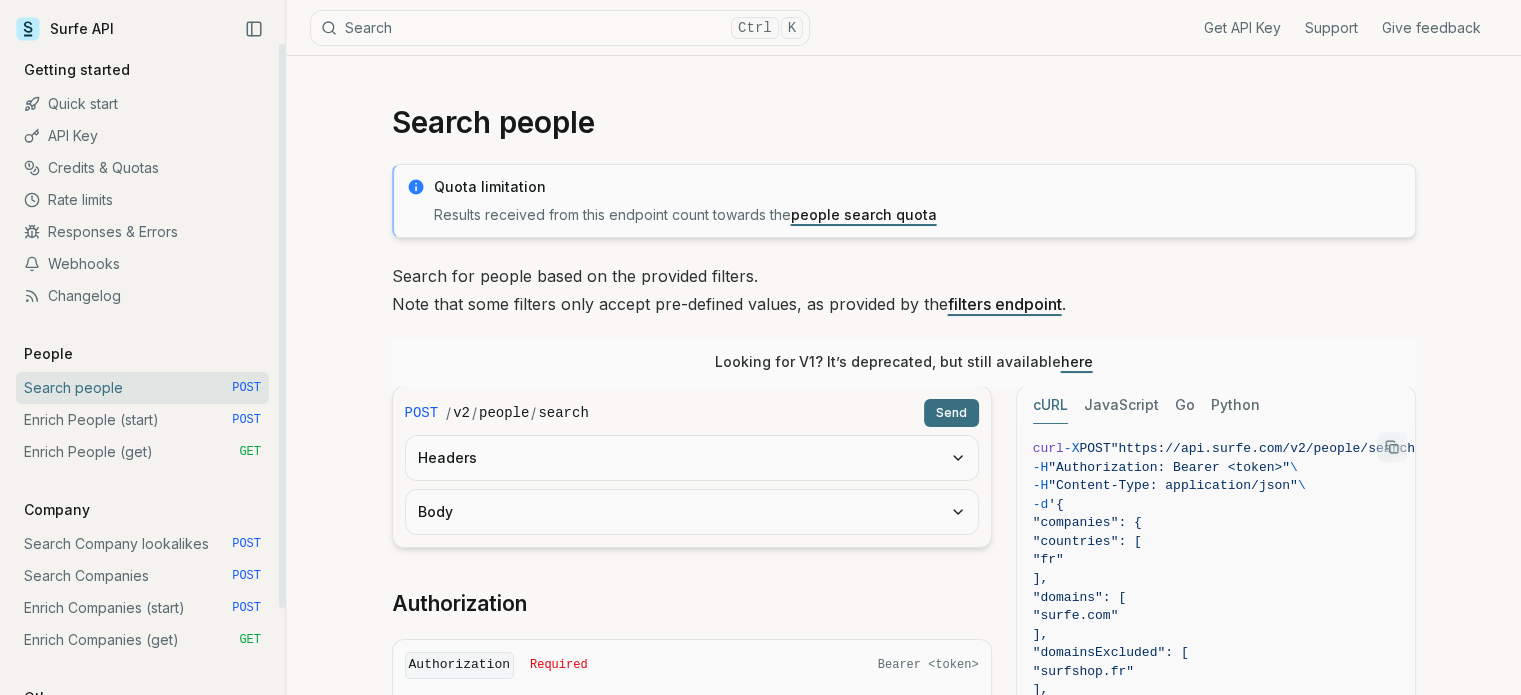 click on "Enrich People (start)   POST" at bounding box center [142, 420] 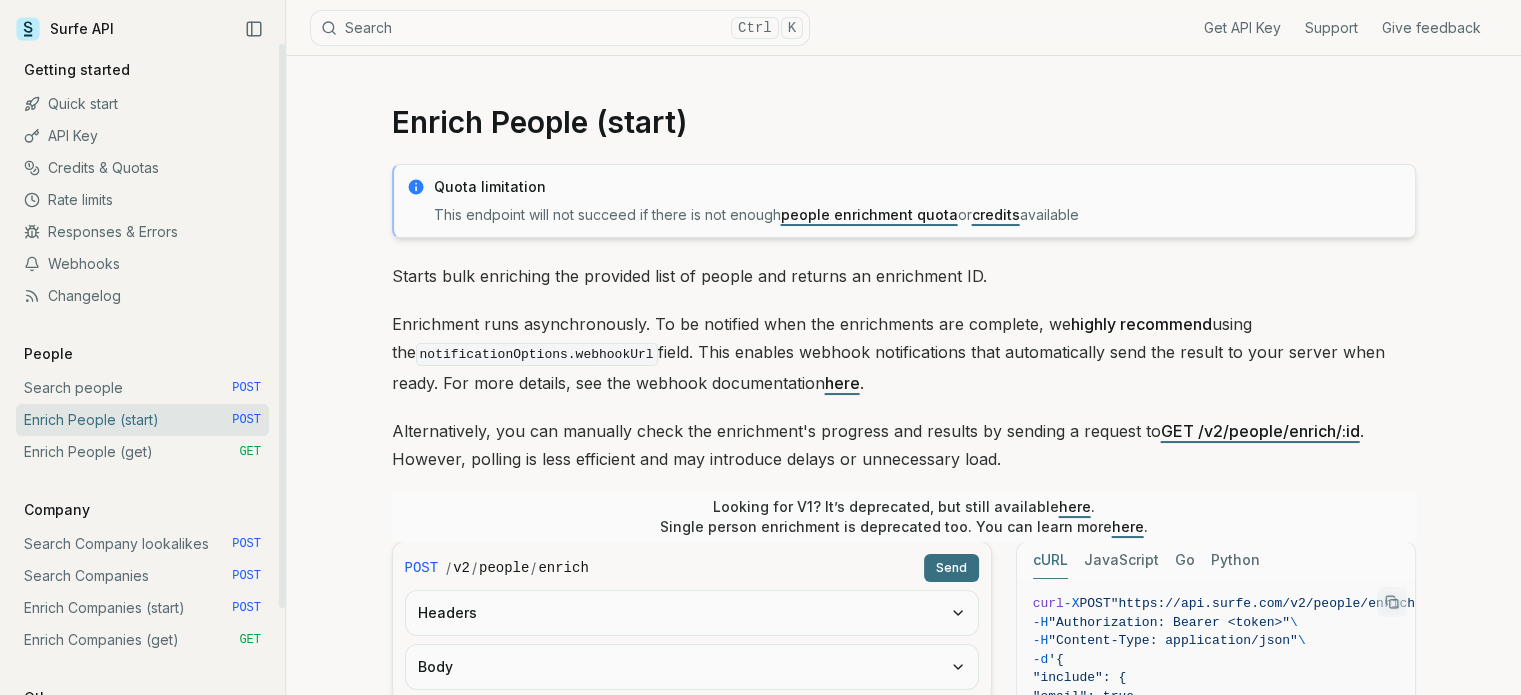 click on "Enrich People (get)   GET" at bounding box center (142, 452) 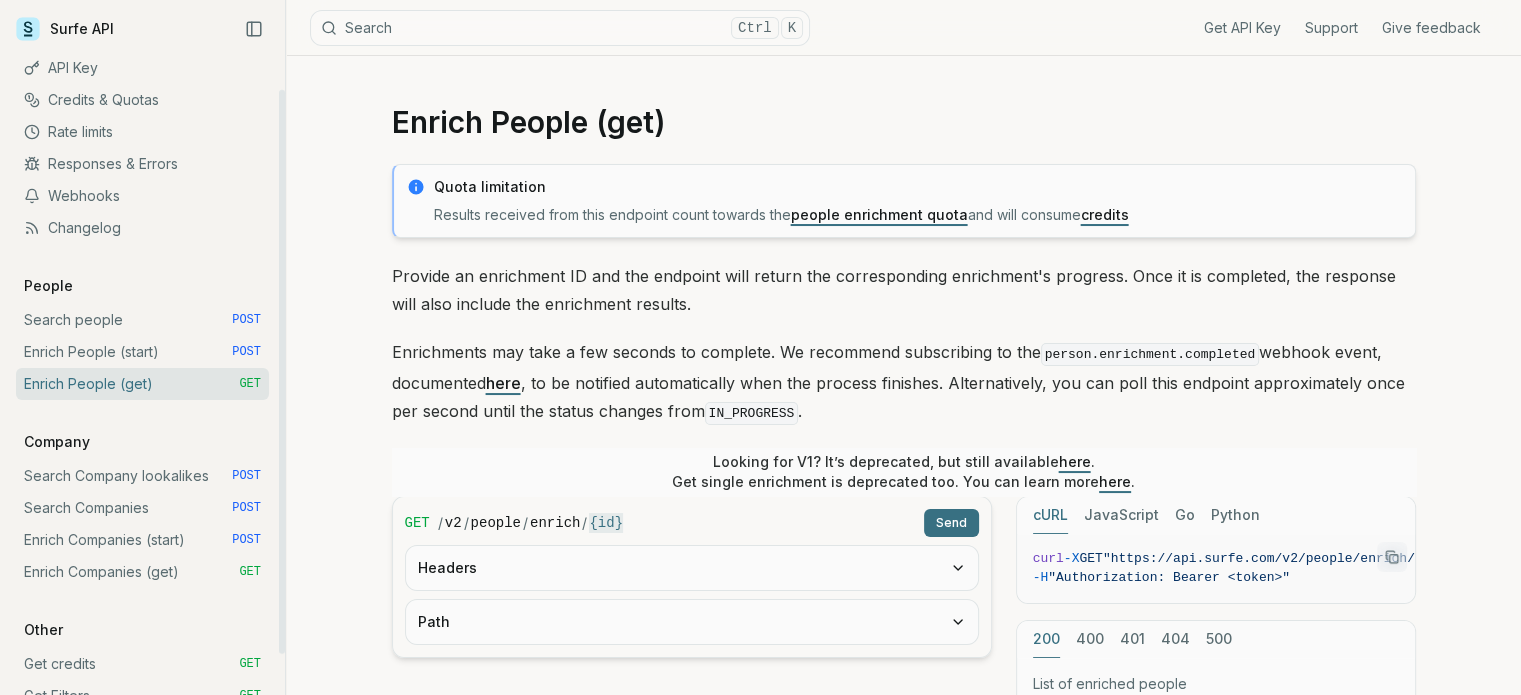 scroll, scrollTop: 100, scrollLeft: 0, axis: vertical 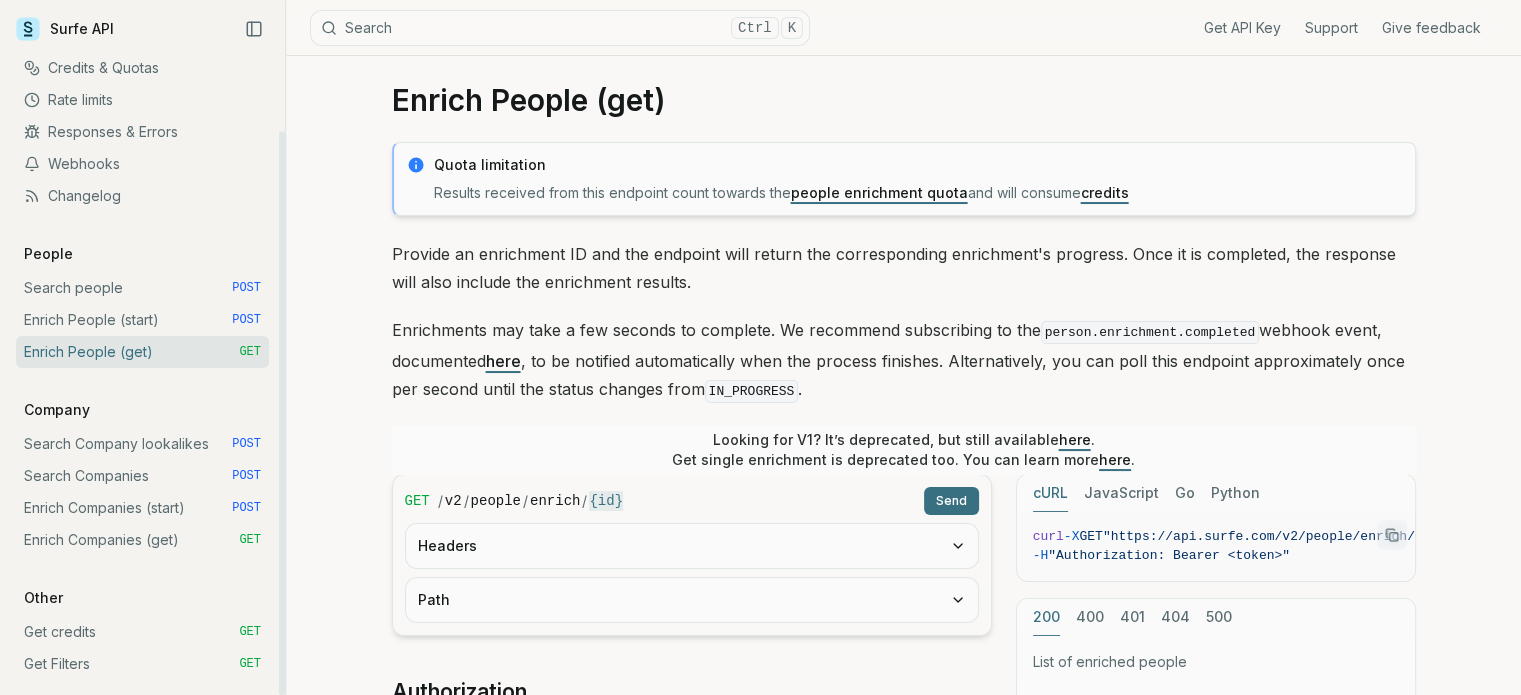 click on "Search Company lookalikes   POST" at bounding box center [142, 444] 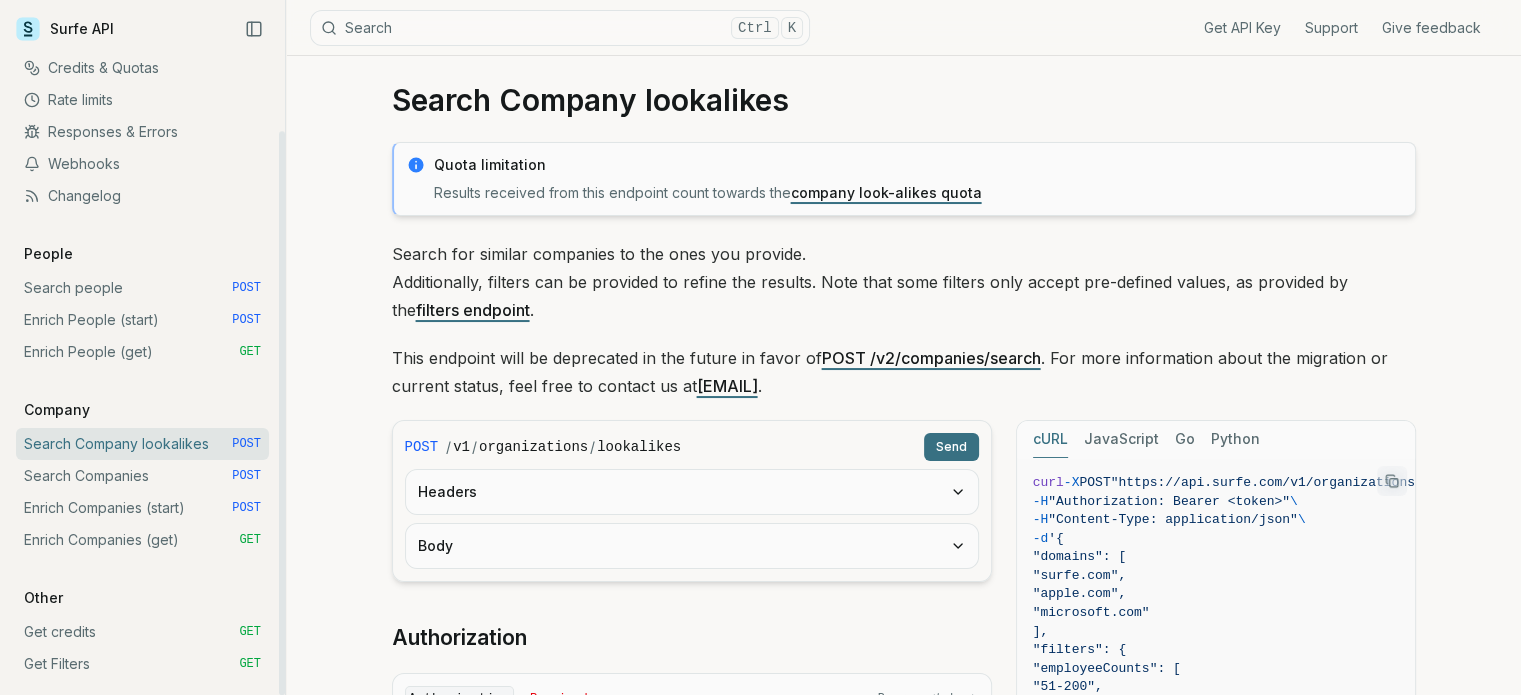 click on "Search Companies   POST" at bounding box center [142, 476] 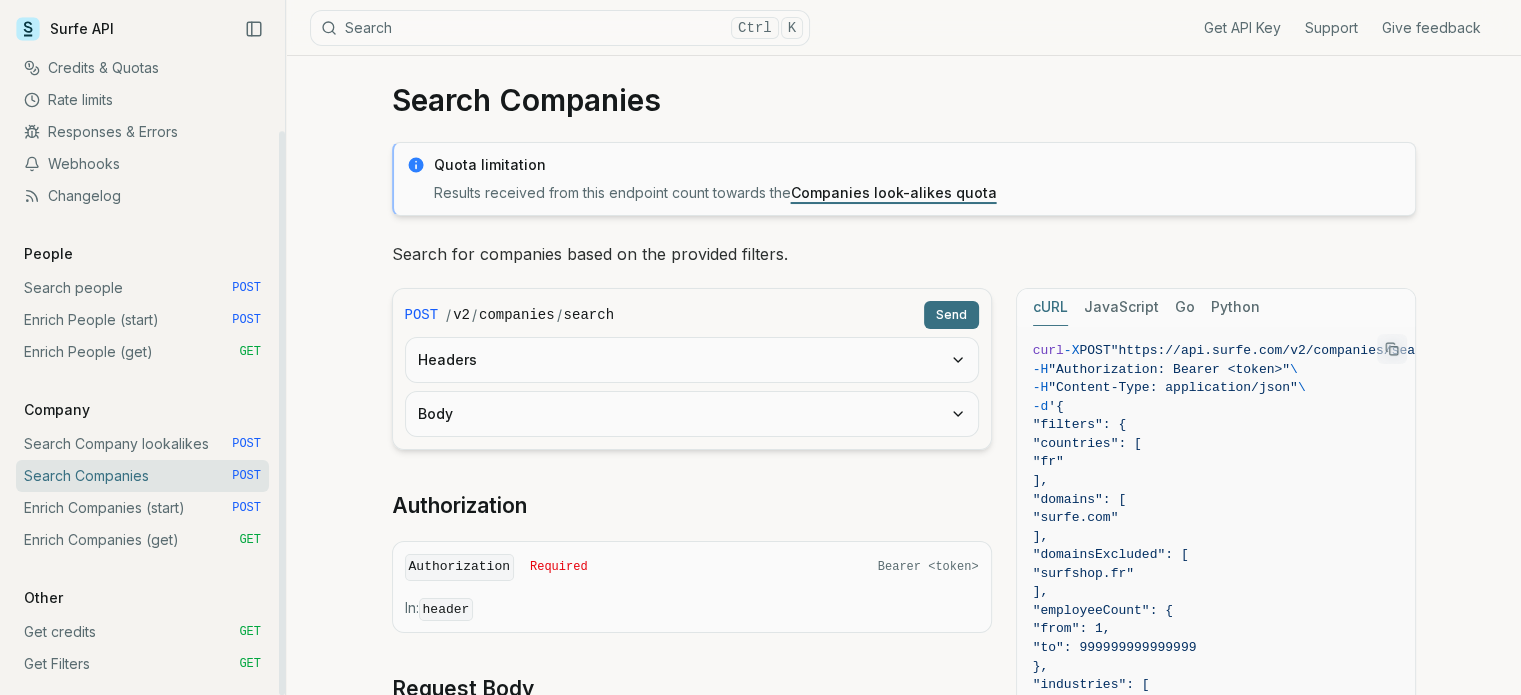 click on "Enrich Companies (start)   POST" at bounding box center [142, 508] 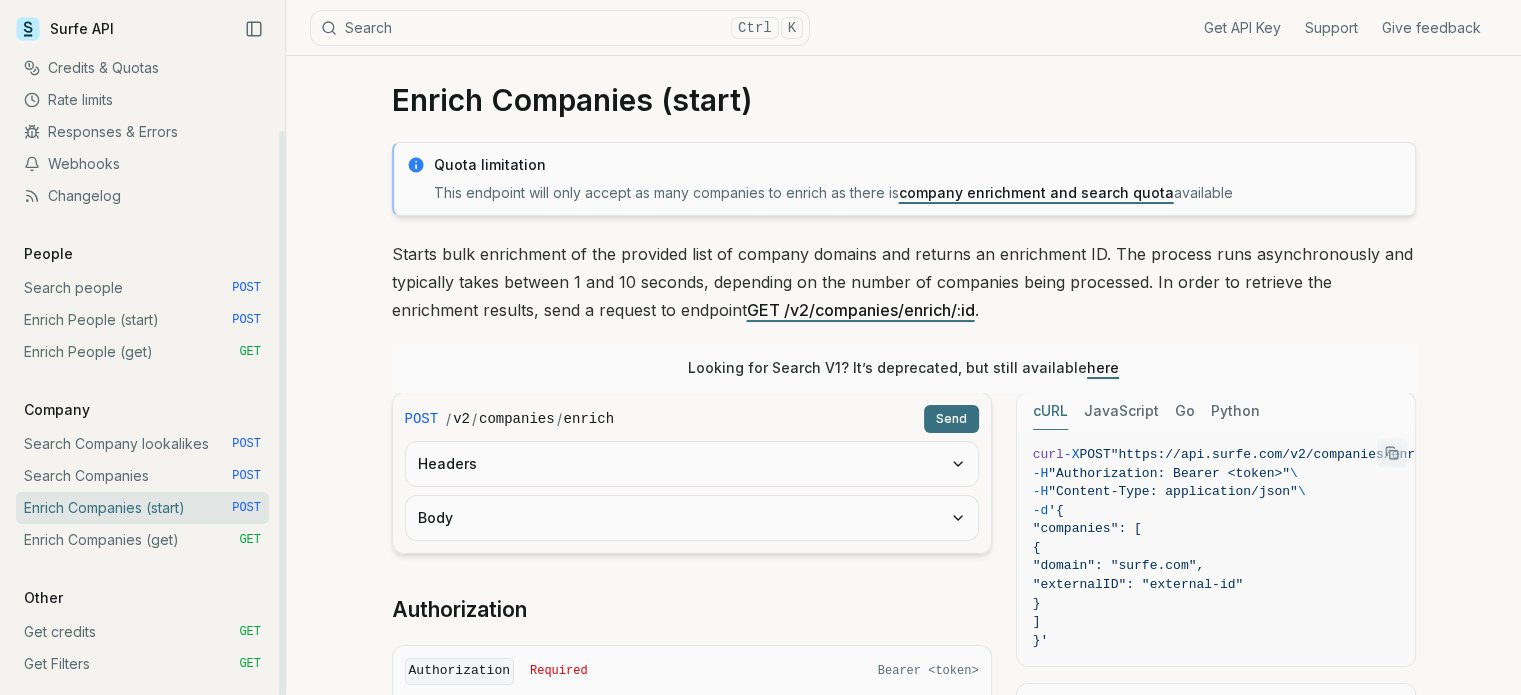 click on "Enrich Companies (get)   GET" at bounding box center (142, 540) 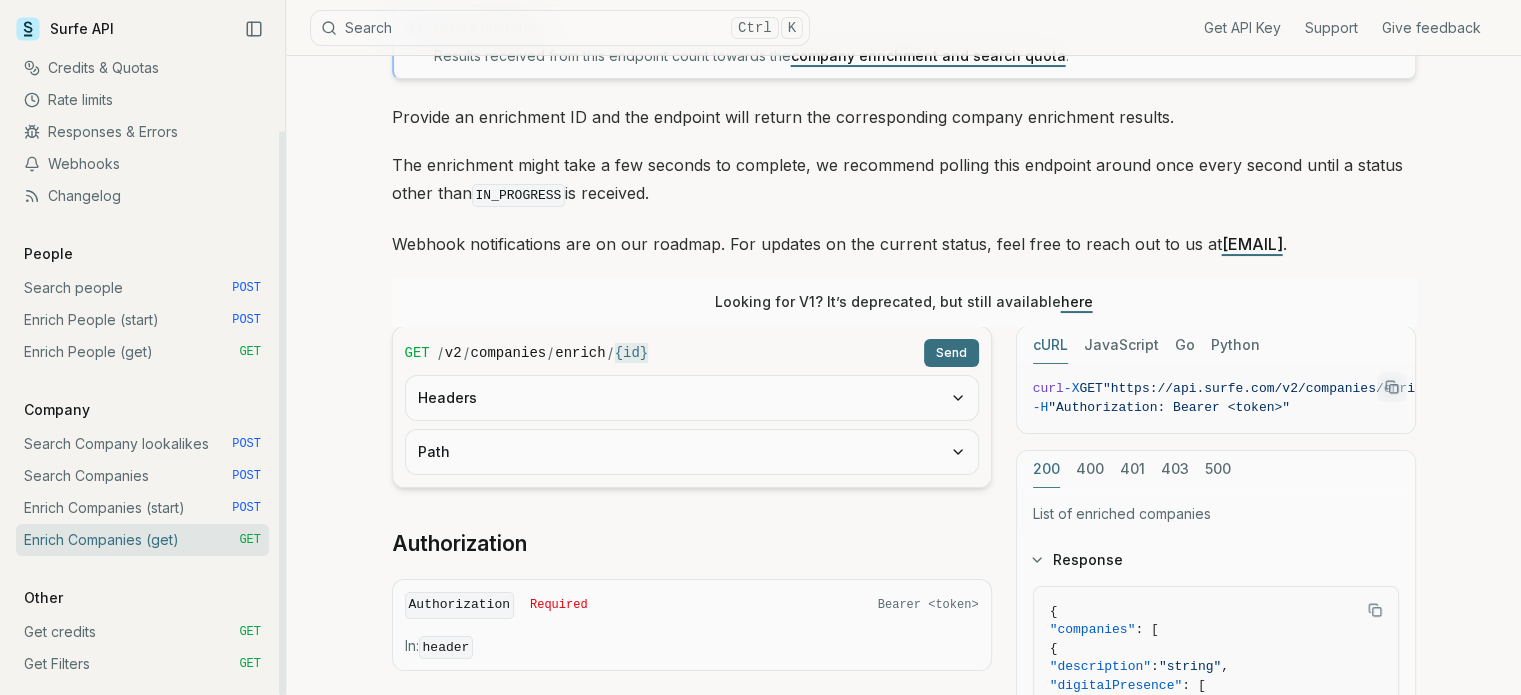 scroll, scrollTop: 284, scrollLeft: 0, axis: vertical 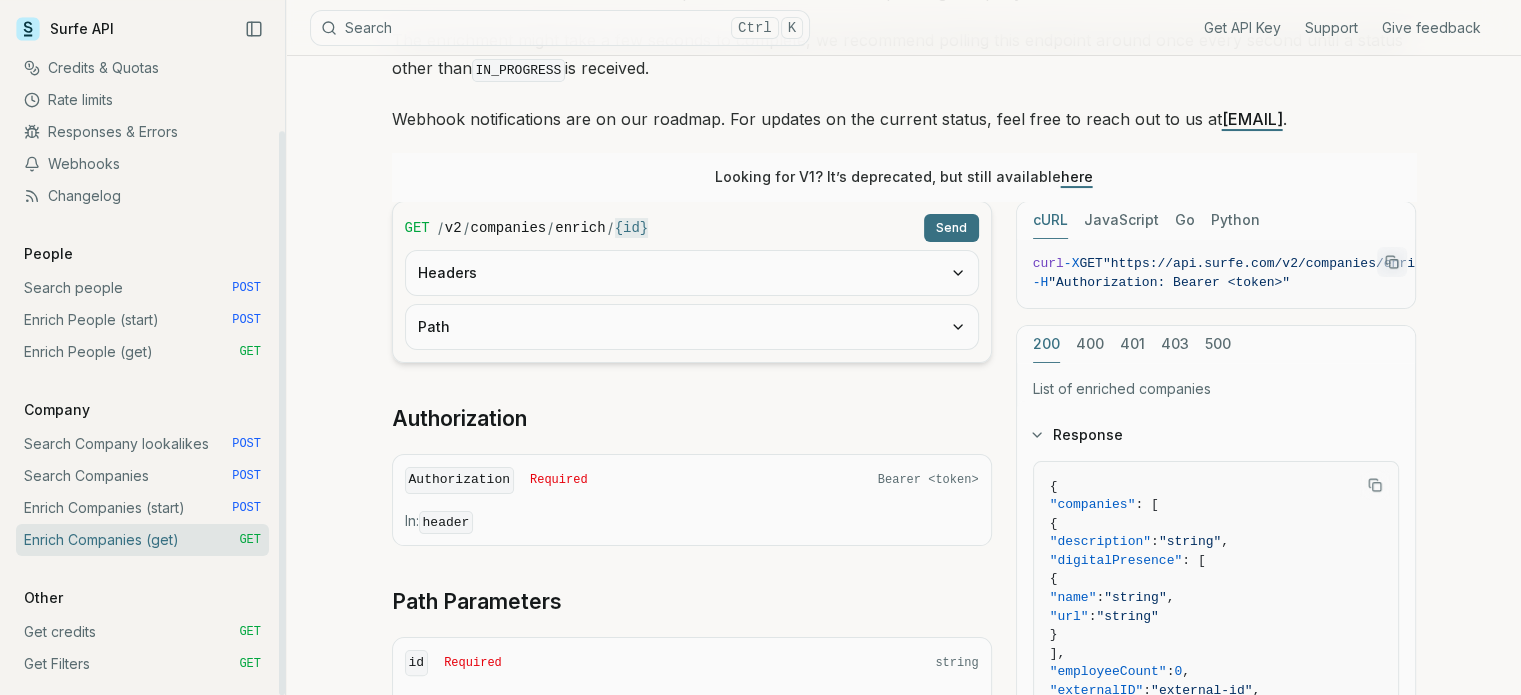 click on "Get credits   GET" at bounding box center [142, 632] 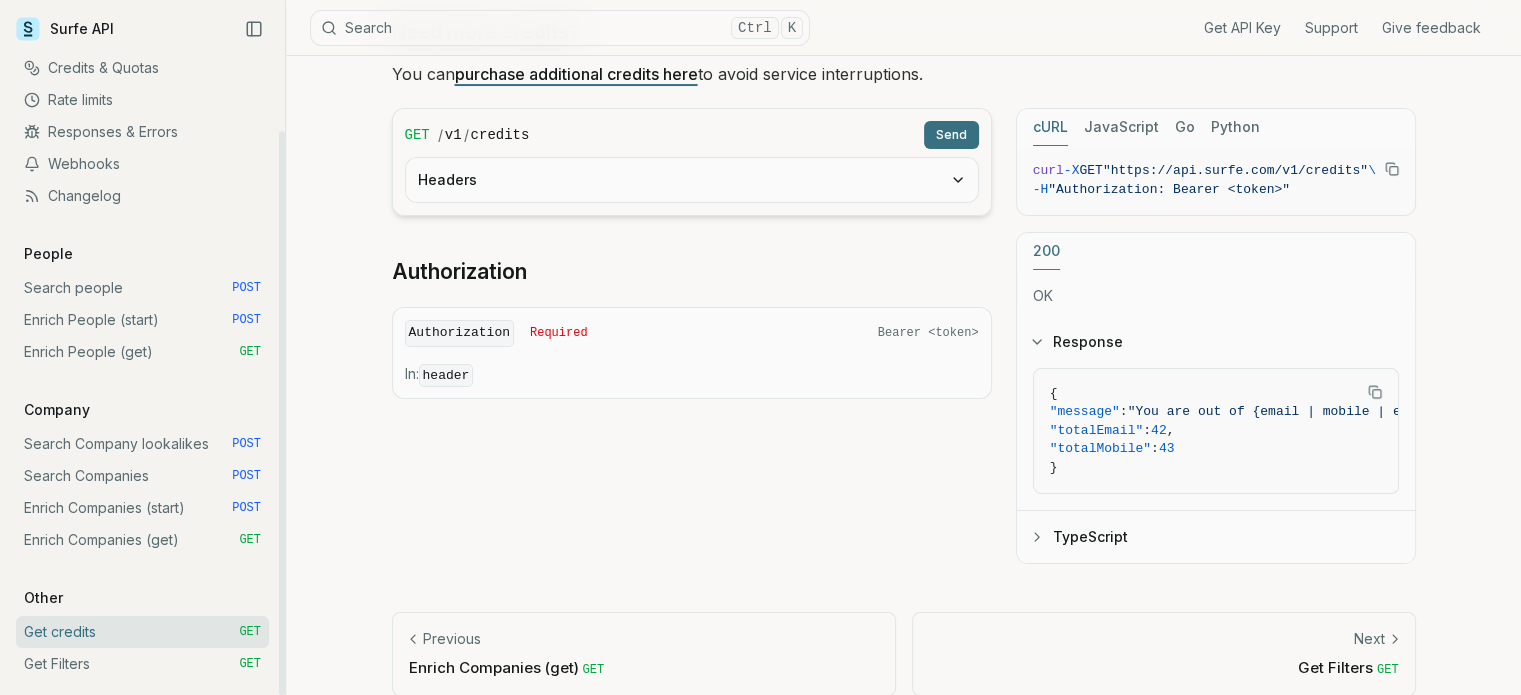 scroll, scrollTop: 0, scrollLeft: 0, axis: both 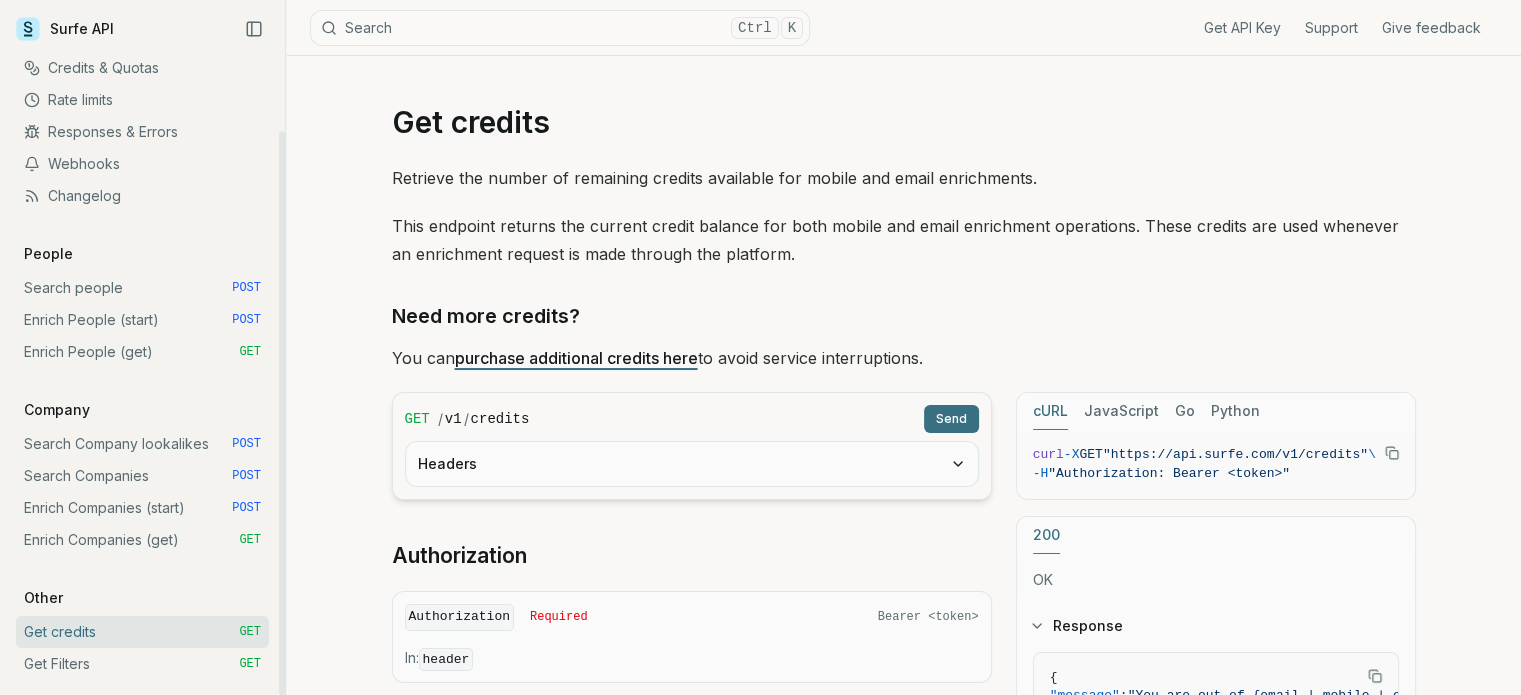 click on "Get Filters   GET" at bounding box center [142, 664] 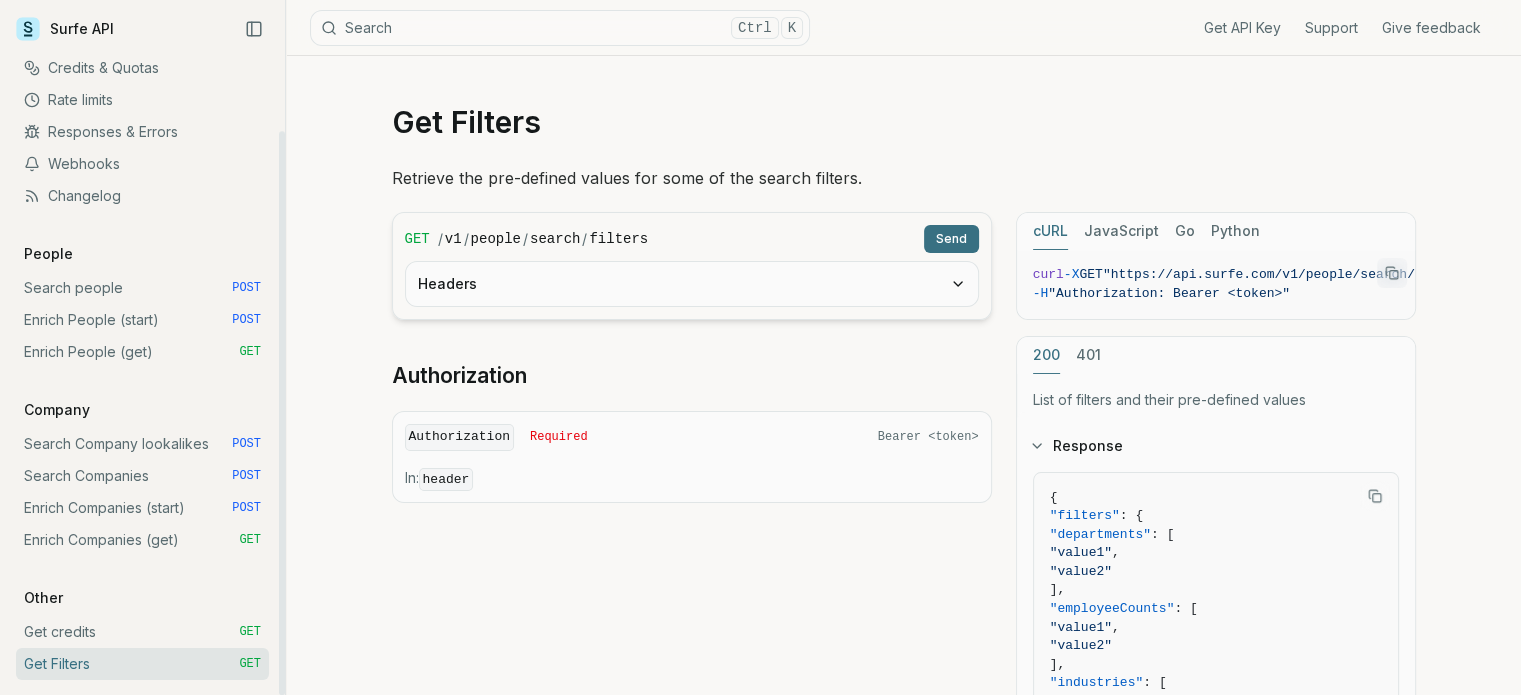 scroll, scrollTop: 0, scrollLeft: 0, axis: both 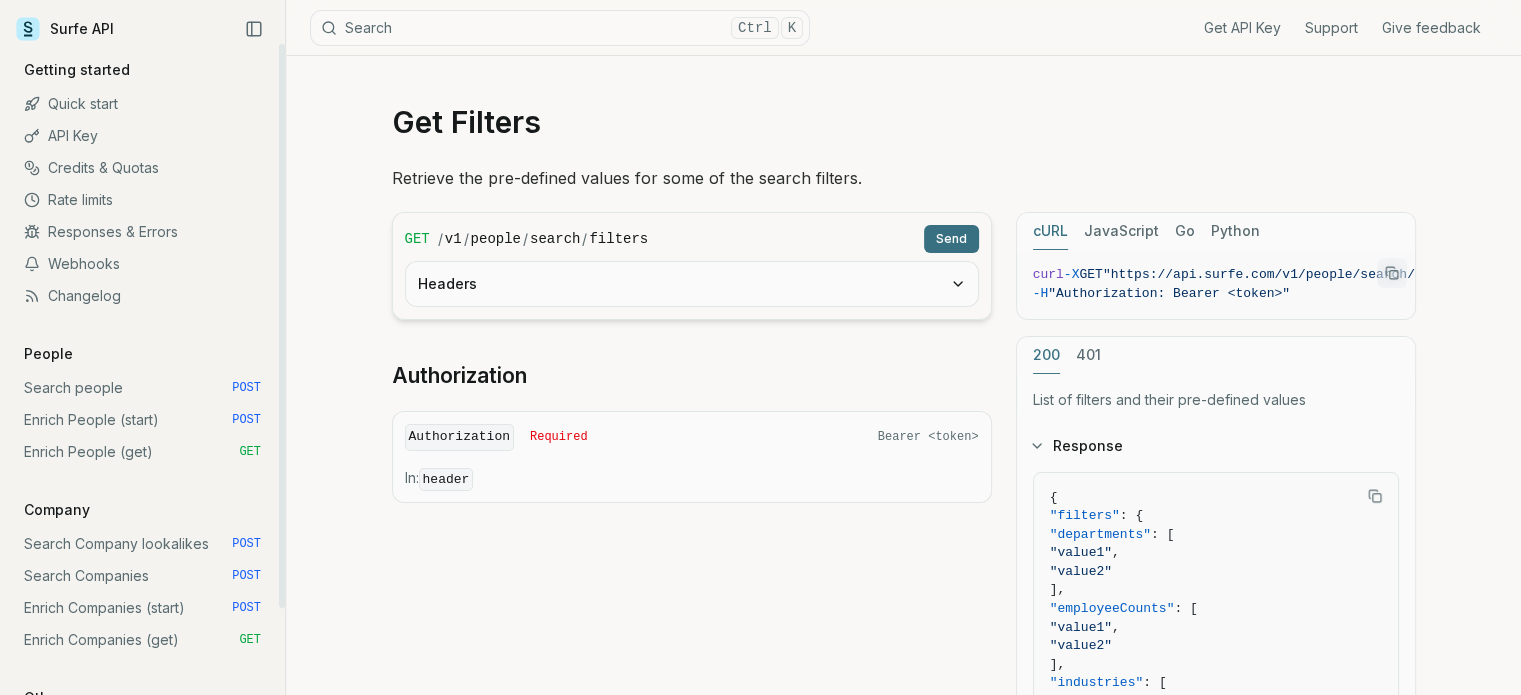 click on "Webhooks" at bounding box center (142, 264) 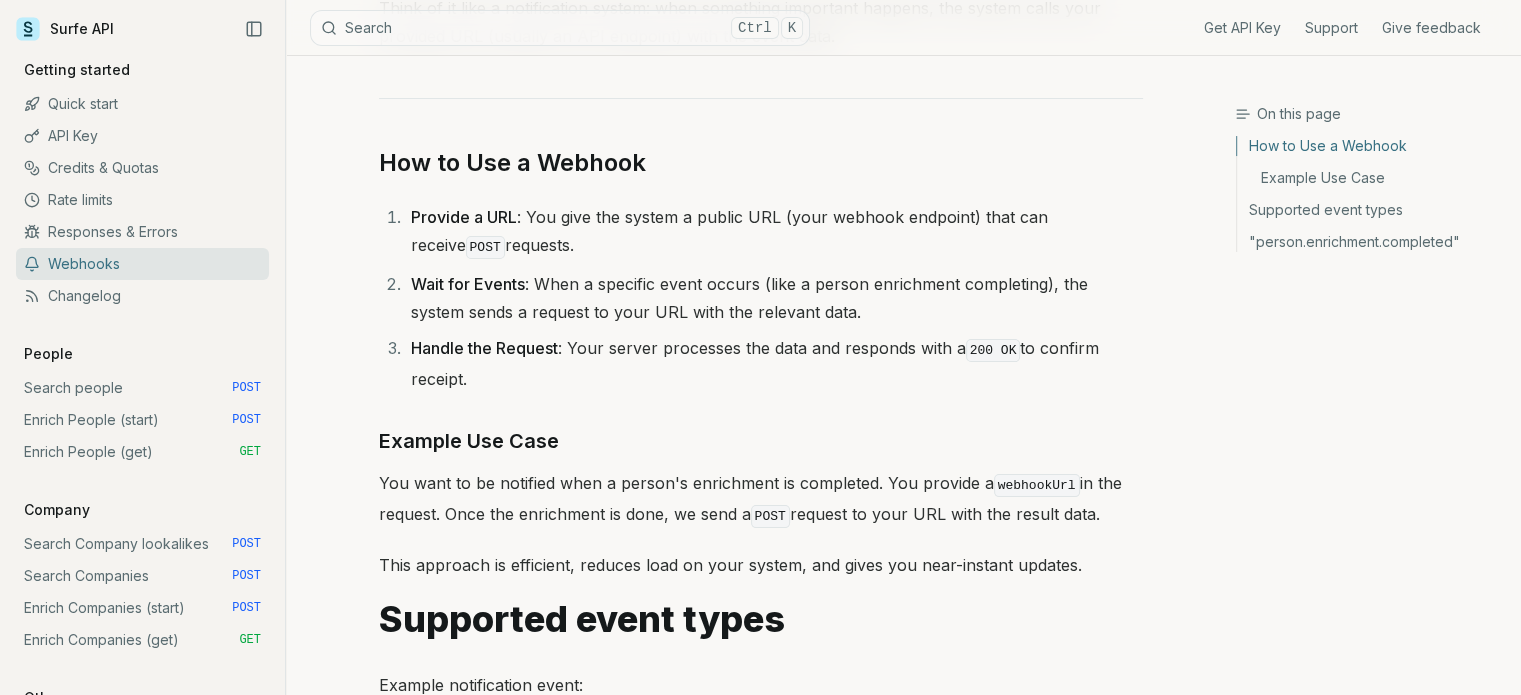 scroll, scrollTop: 280, scrollLeft: 0, axis: vertical 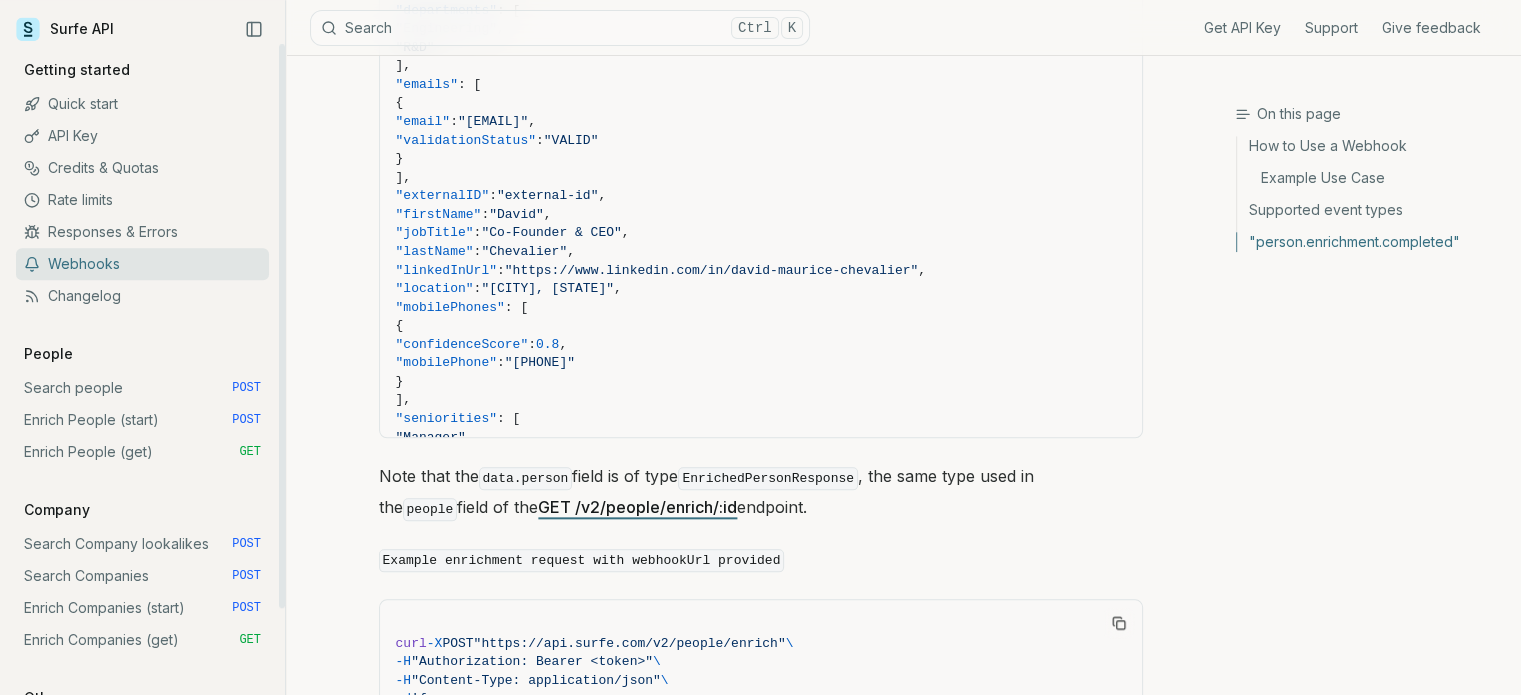 click on "Changelog" at bounding box center (142, 296) 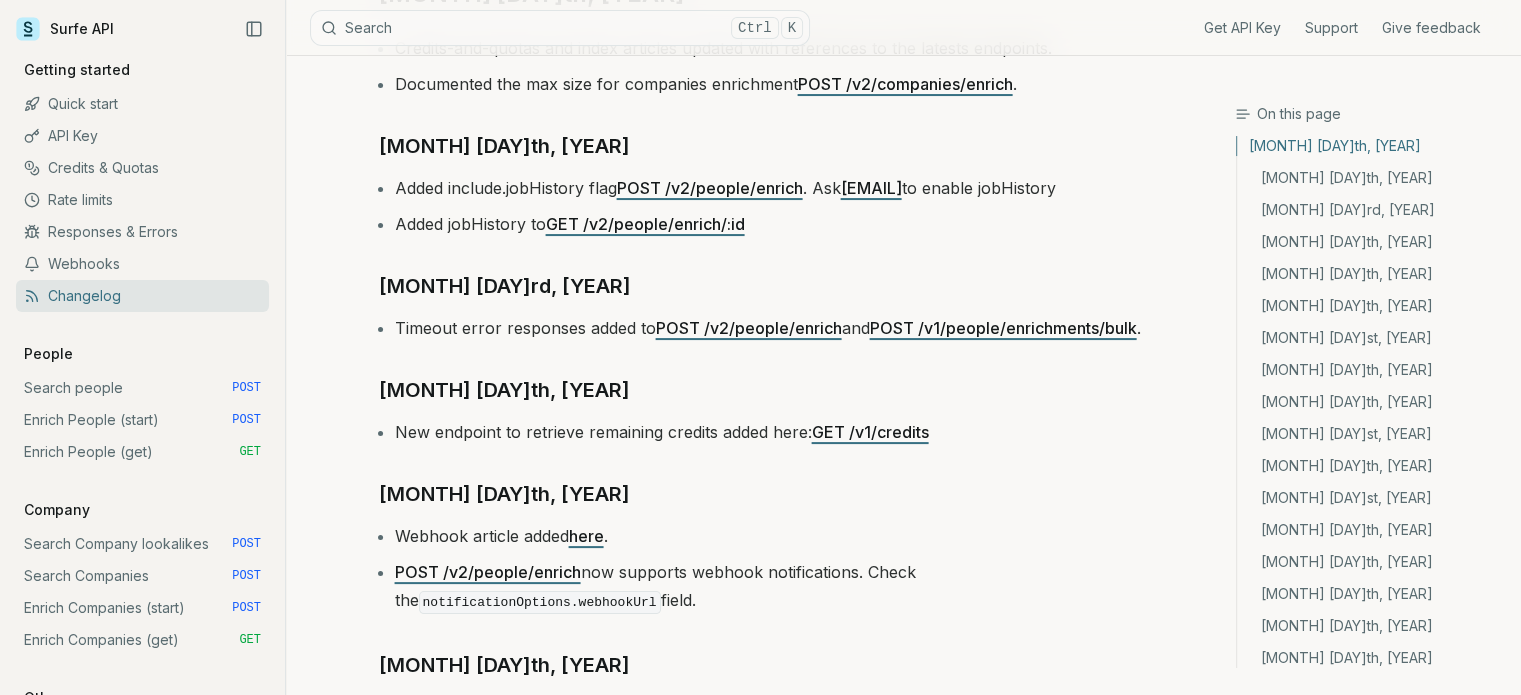 scroll, scrollTop: 0, scrollLeft: 0, axis: both 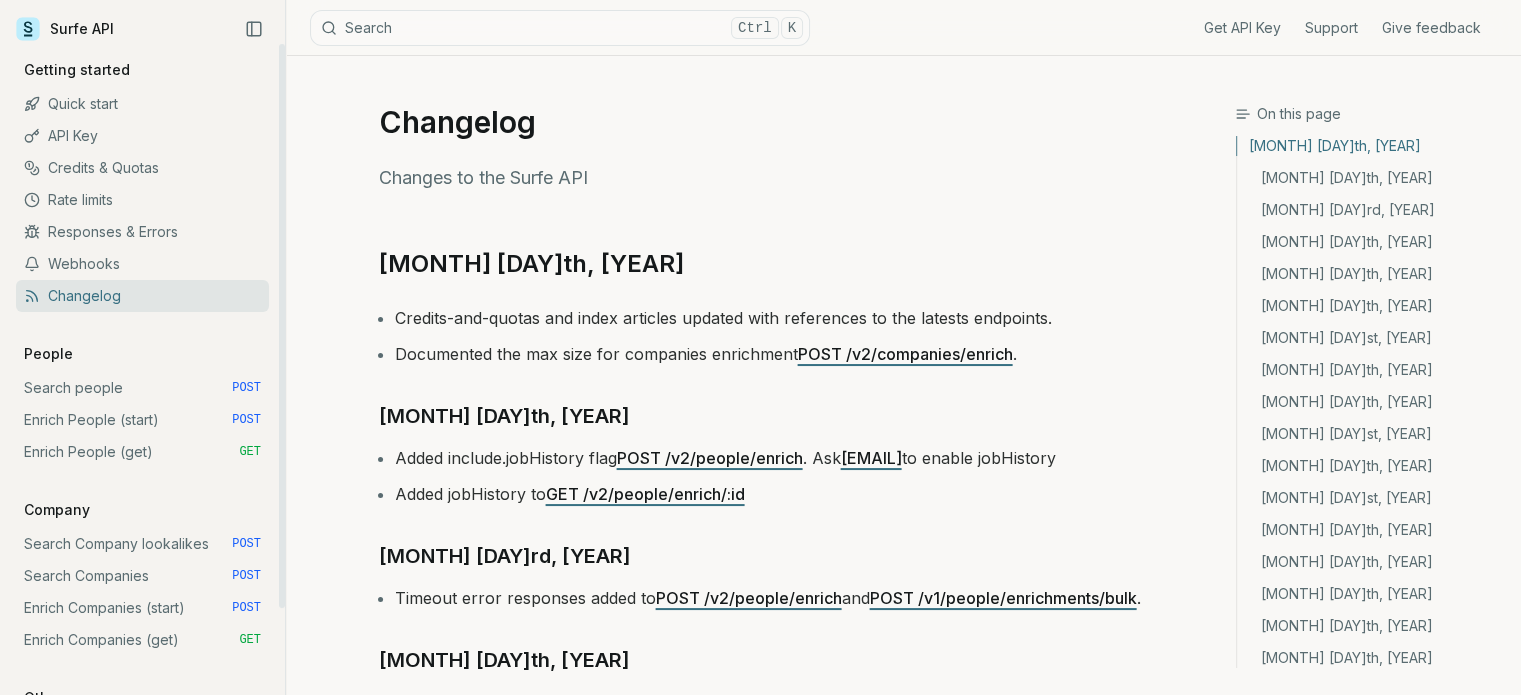 click on "Credits & Quotas" at bounding box center (142, 168) 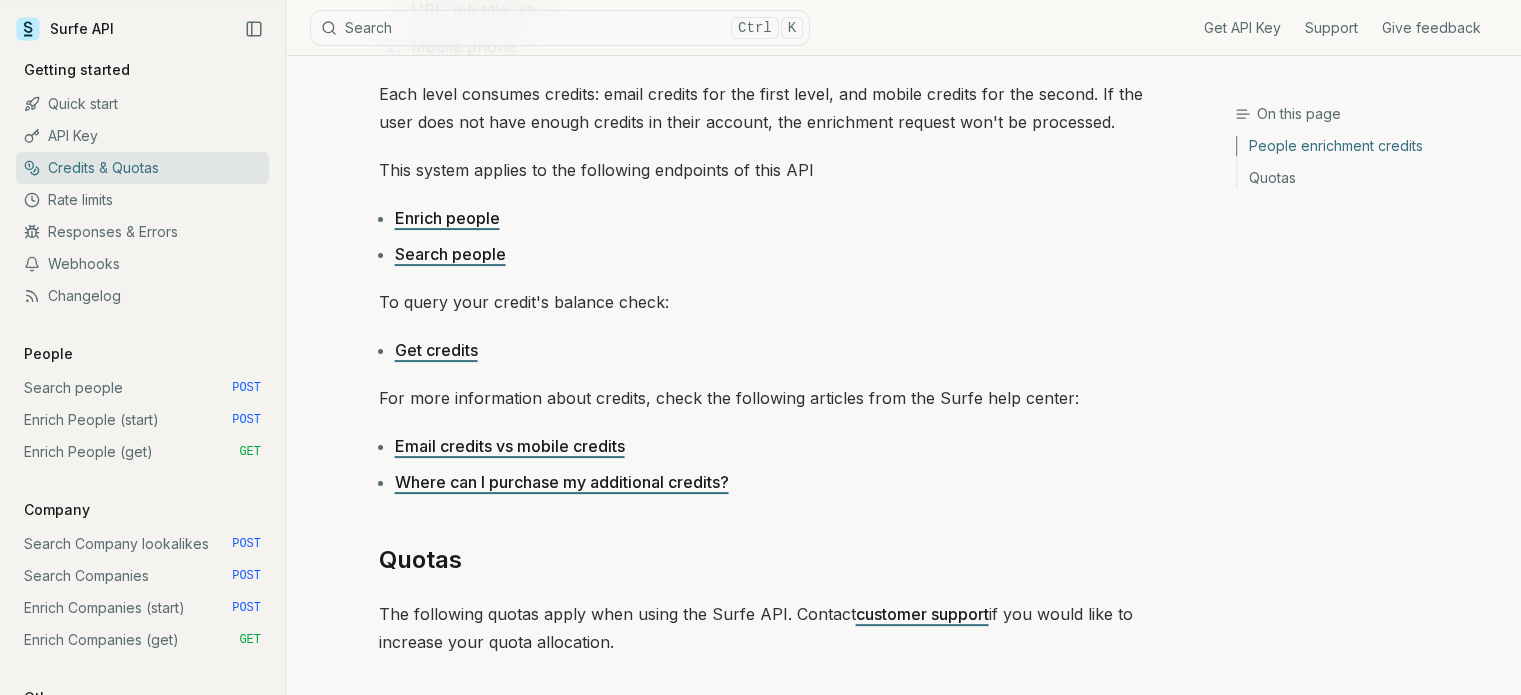 scroll, scrollTop: 0, scrollLeft: 0, axis: both 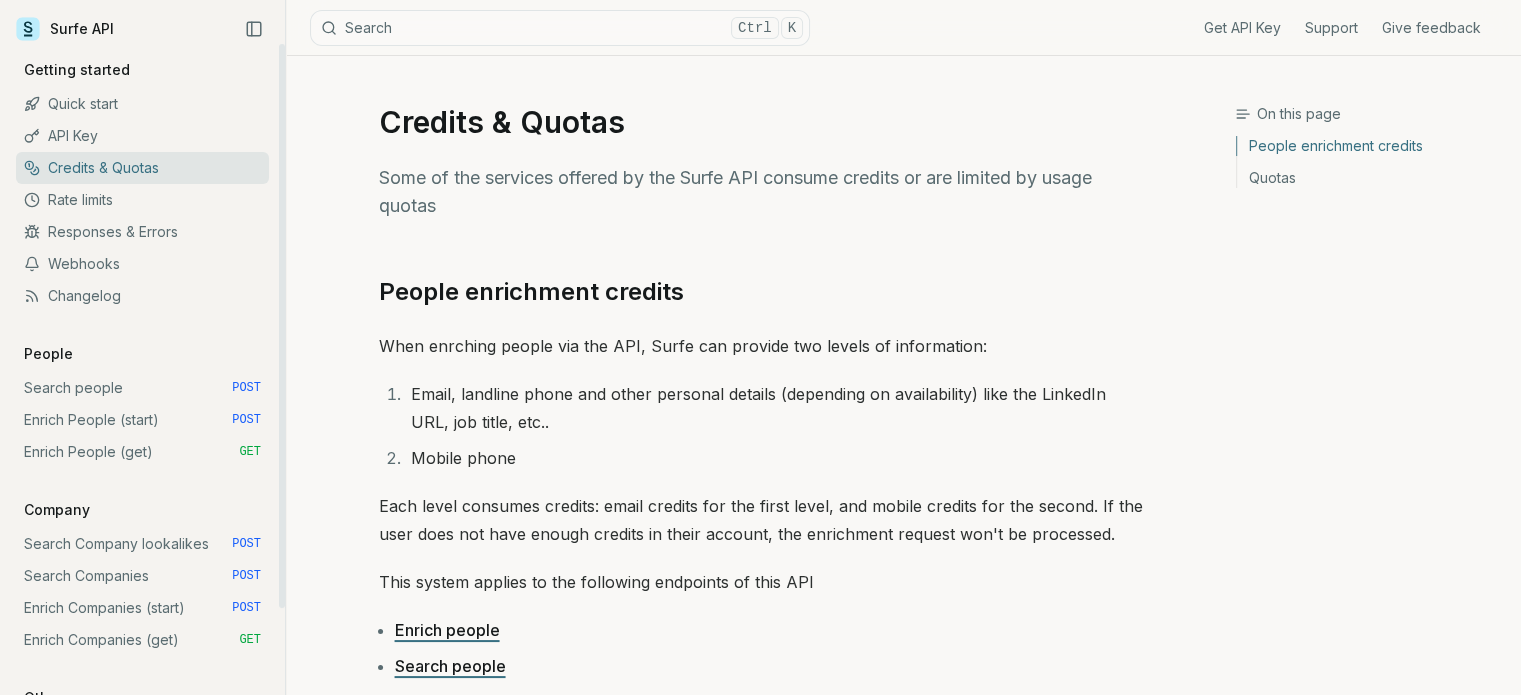 click on "API Key" at bounding box center [142, 136] 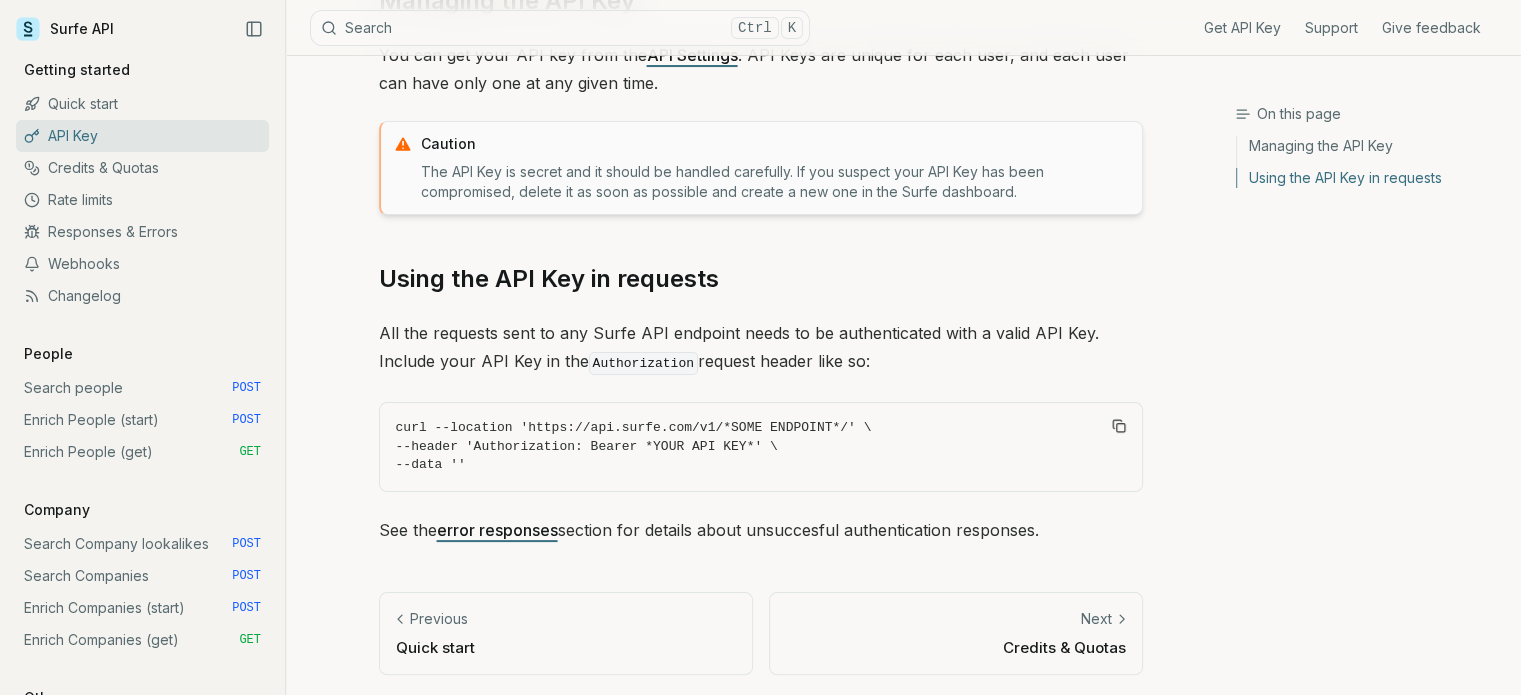 scroll, scrollTop: 0, scrollLeft: 0, axis: both 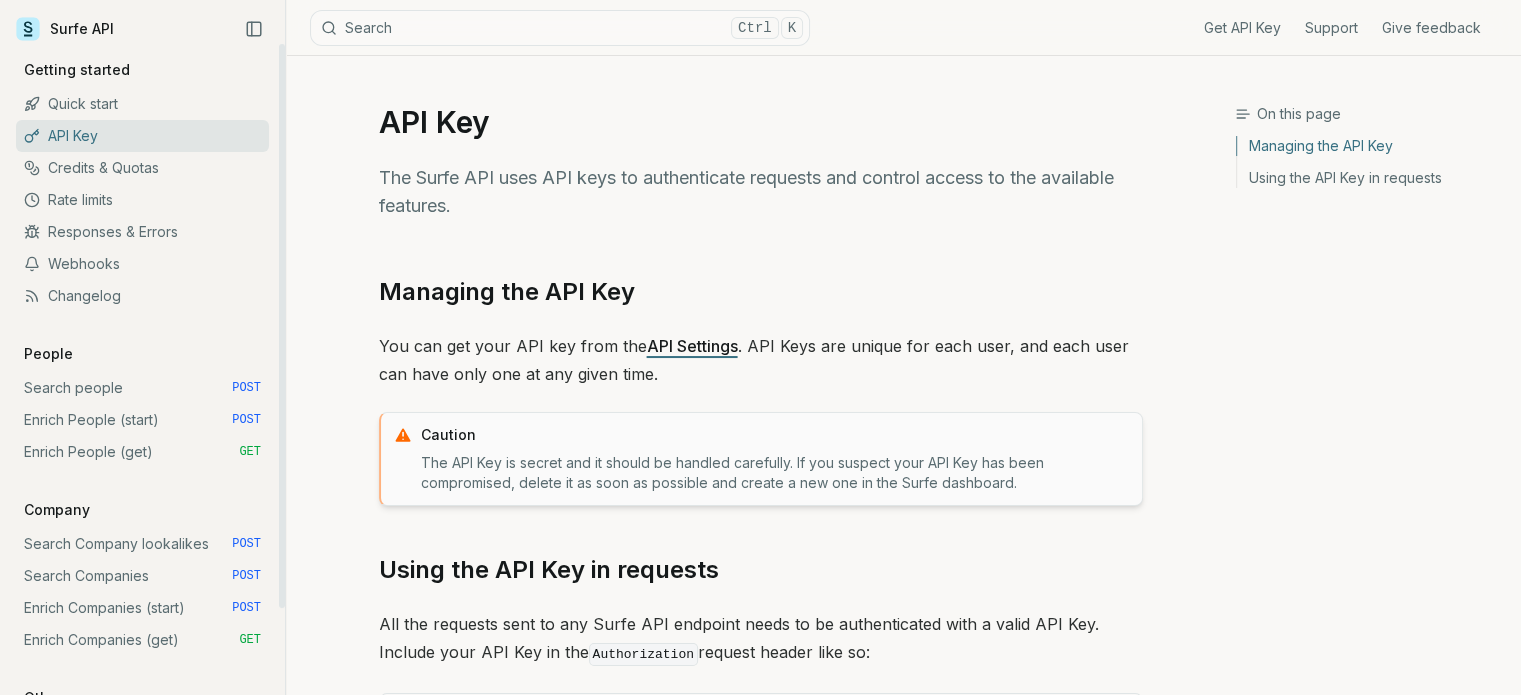 click on "Rate limits" at bounding box center [142, 200] 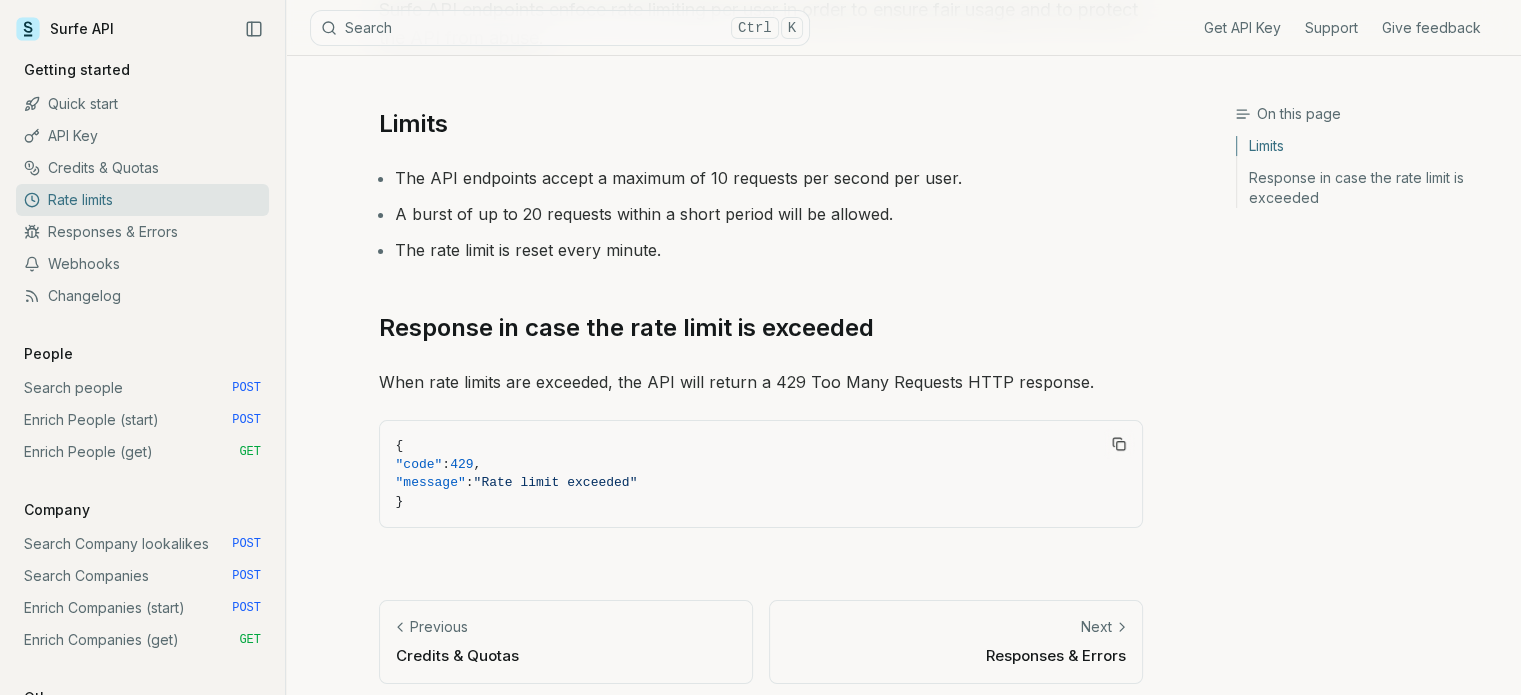 scroll, scrollTop: 180, scrollLeft: 0, axis: vertical 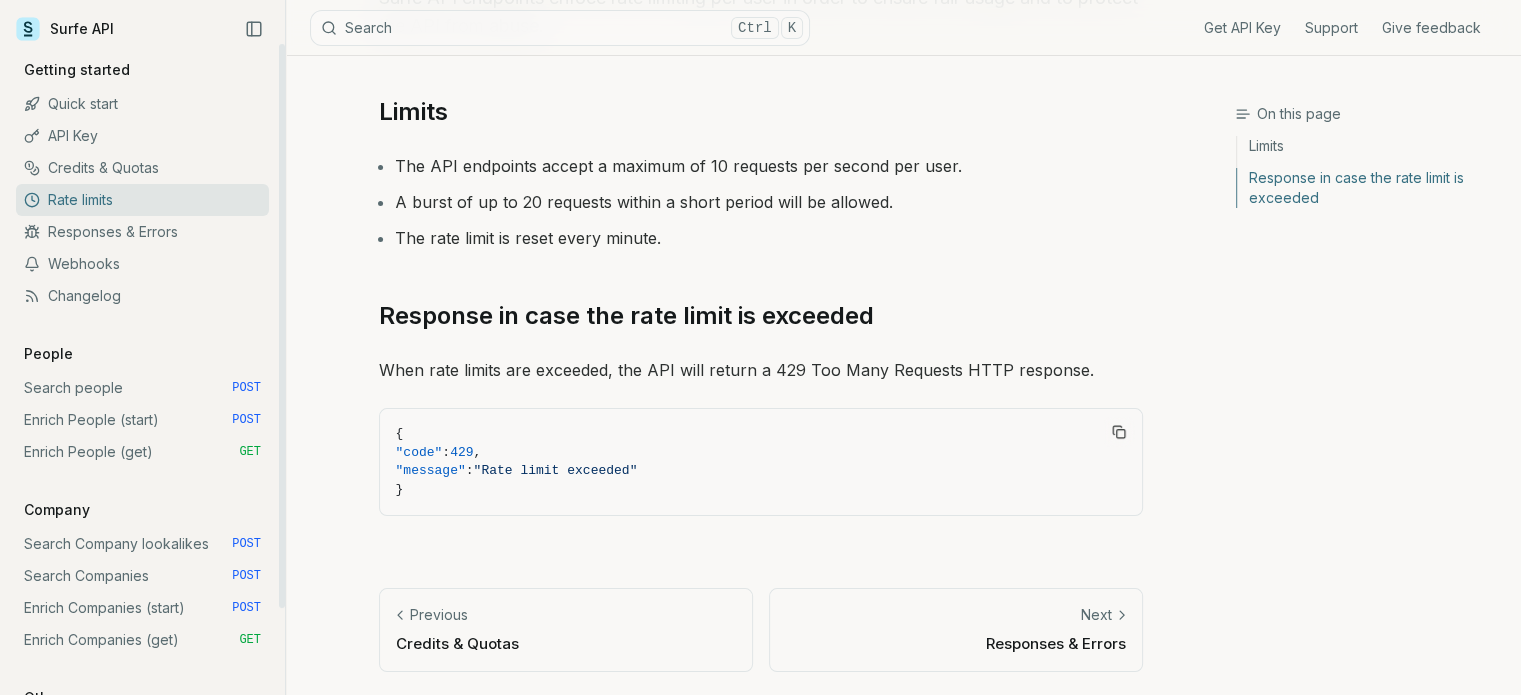 click on "Credits & Quotas" at bounding box center [142, 168] 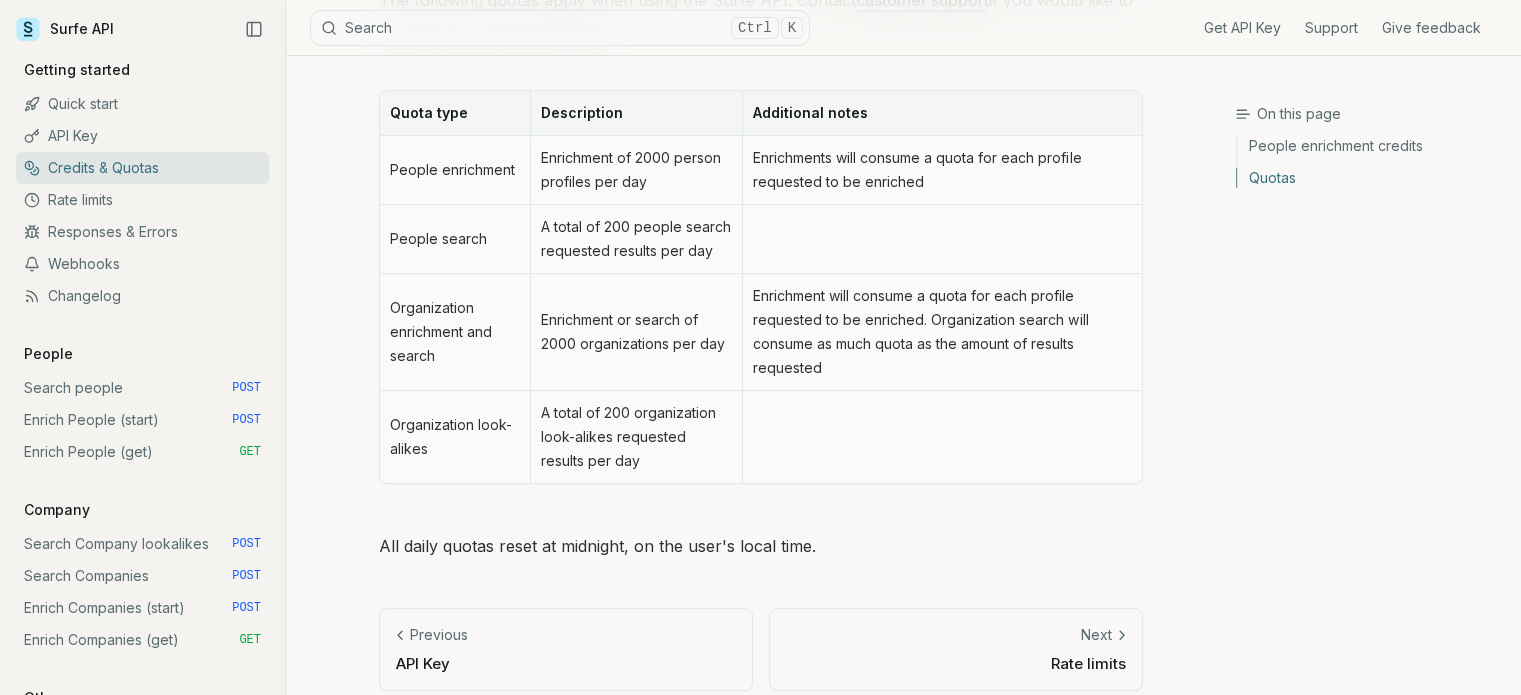 scroll, scrollTop: 1044, scrollLeft: 0, axis: vertical 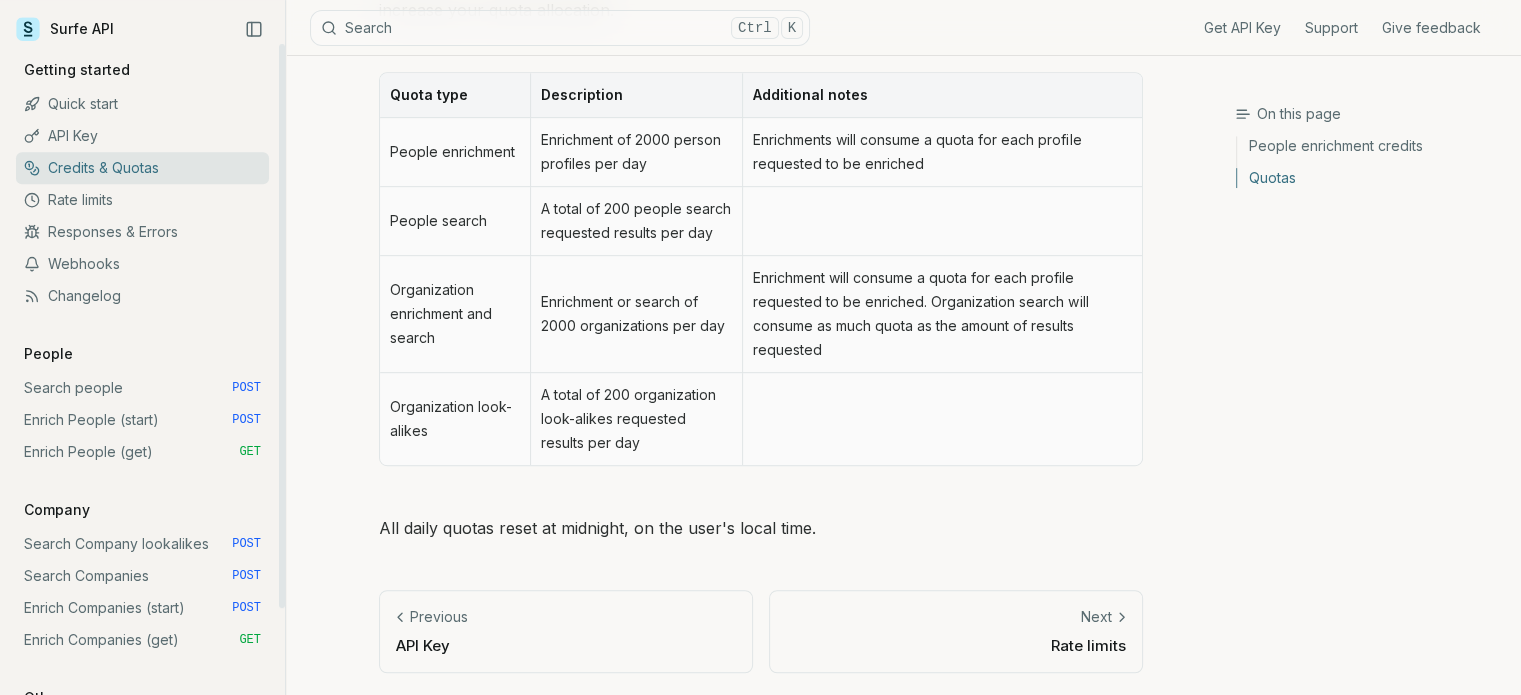 click on "Search people   POST" at bounding box center (142, 388) 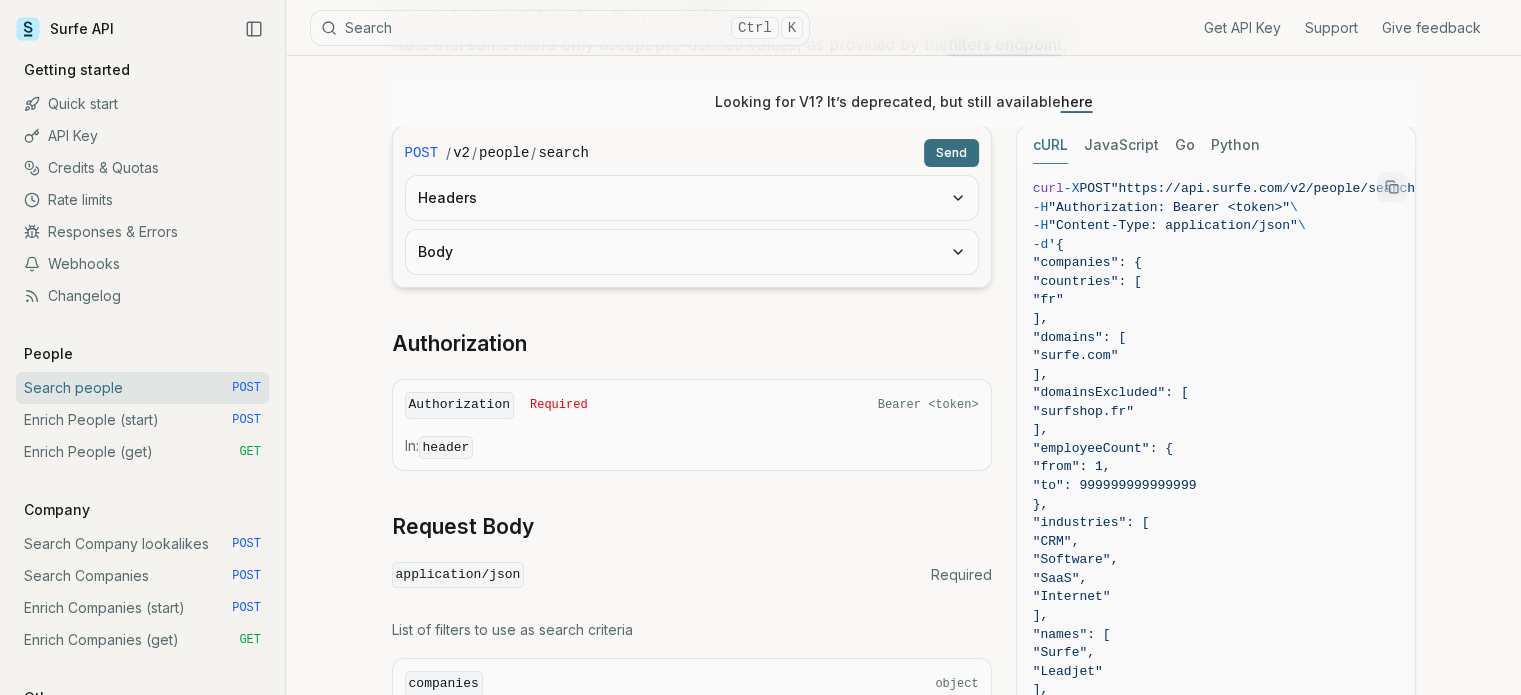 scroll, scrollTop: 267, scrollLeft: 0, axis: vertical 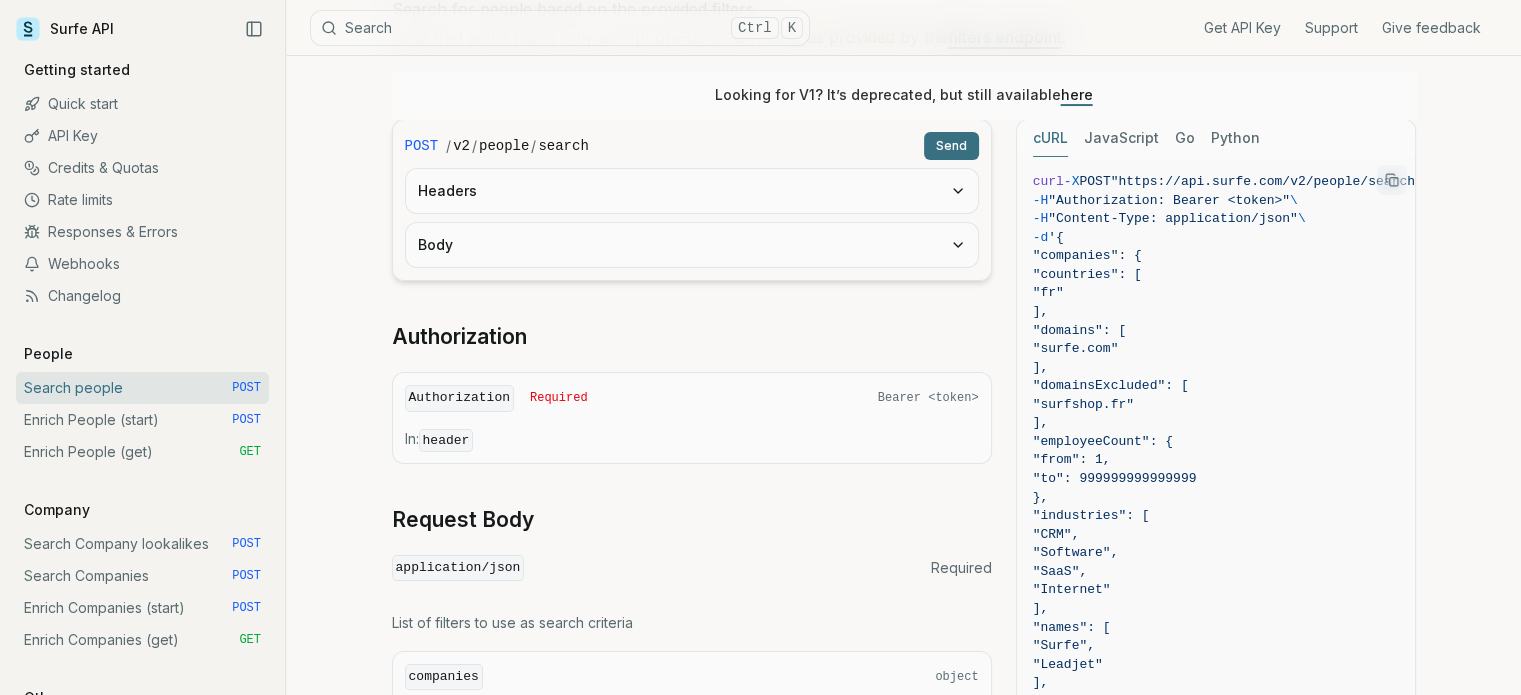 click on "Headers" at bounding box center [692, 191] 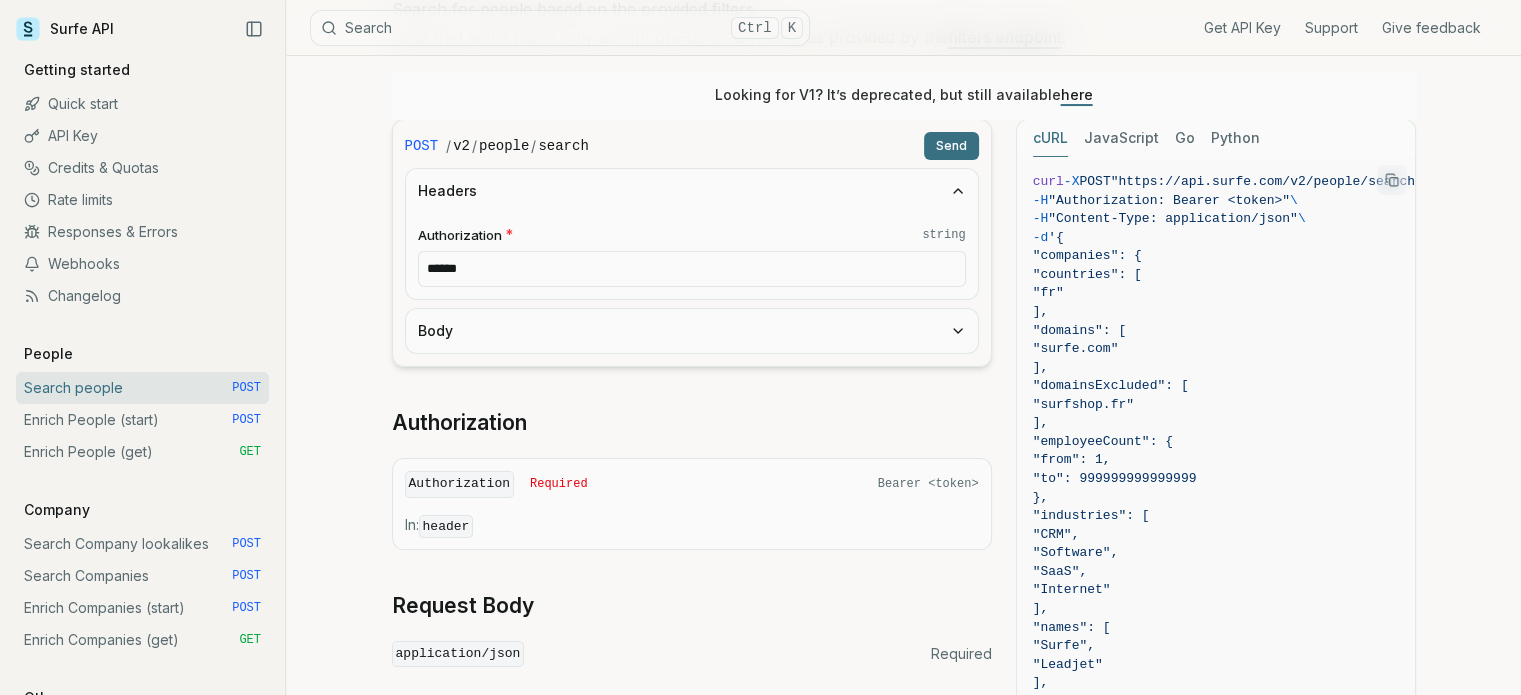 click on "Headers" at bounding box center [692, 191] 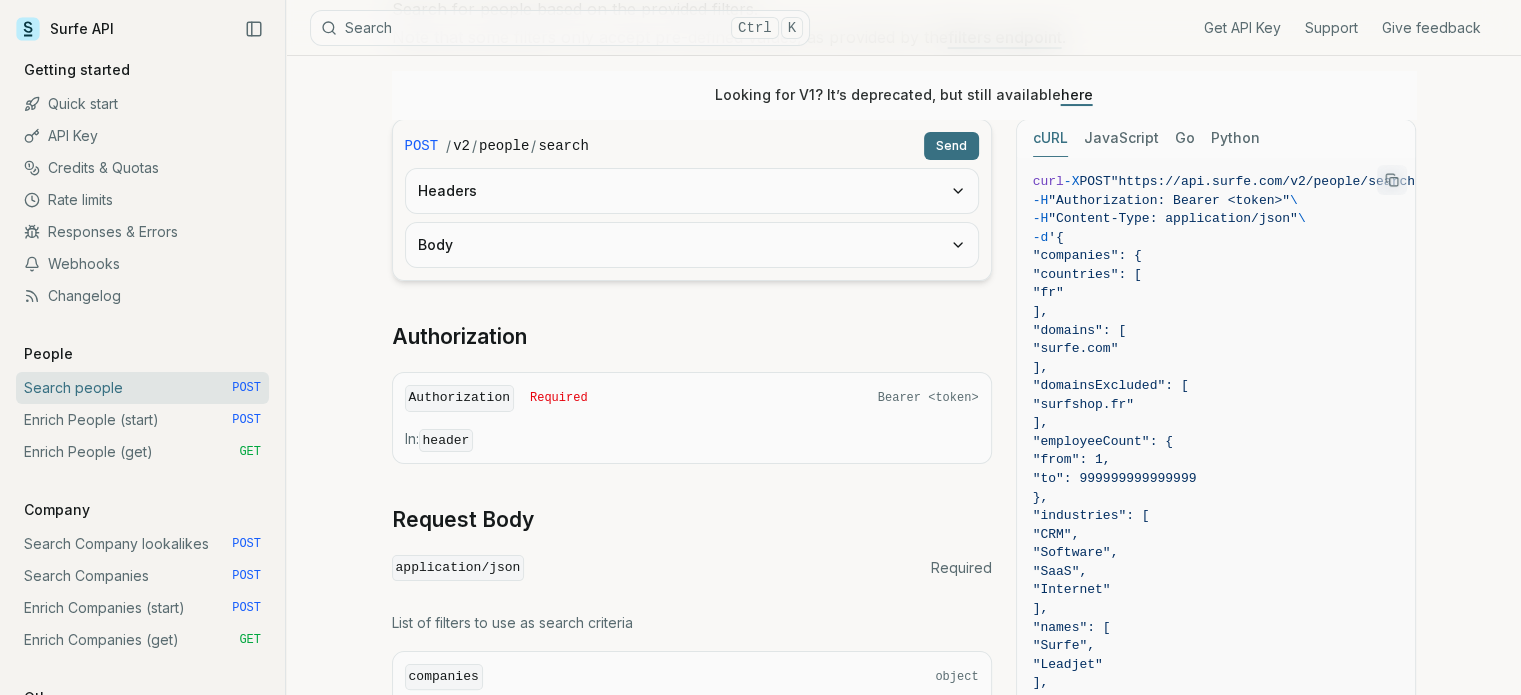 click on "Body" at bounding box center [692, 245] 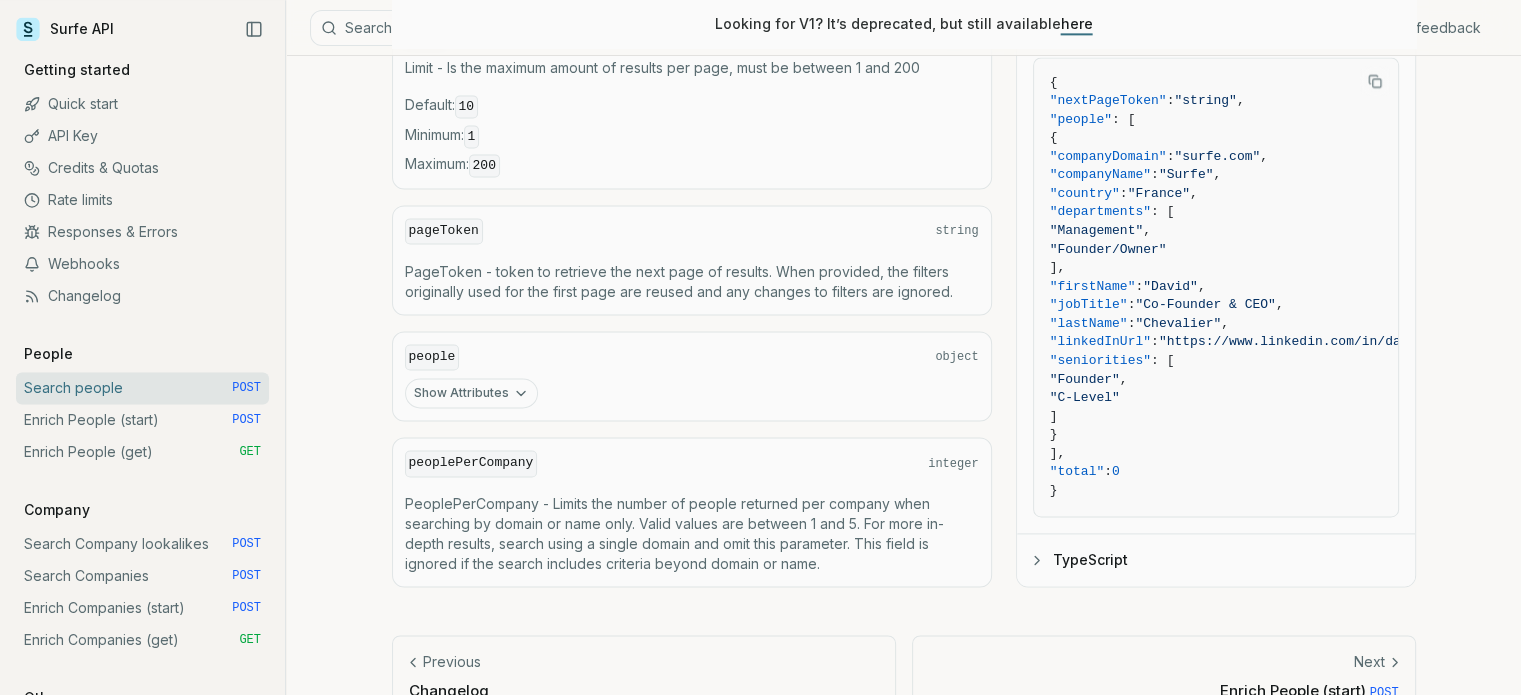 scroll, scrollTop: 2791, scrollLeft: 0, axis: vertical 